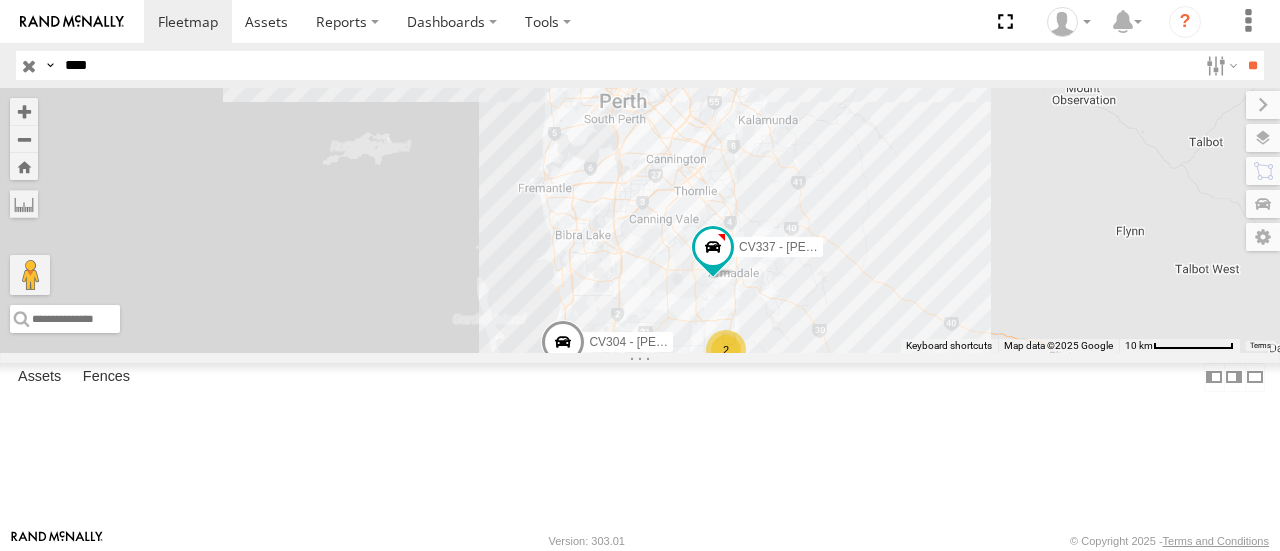 scroll, scrollTop: 0, scrollLeft: 0, axis: both 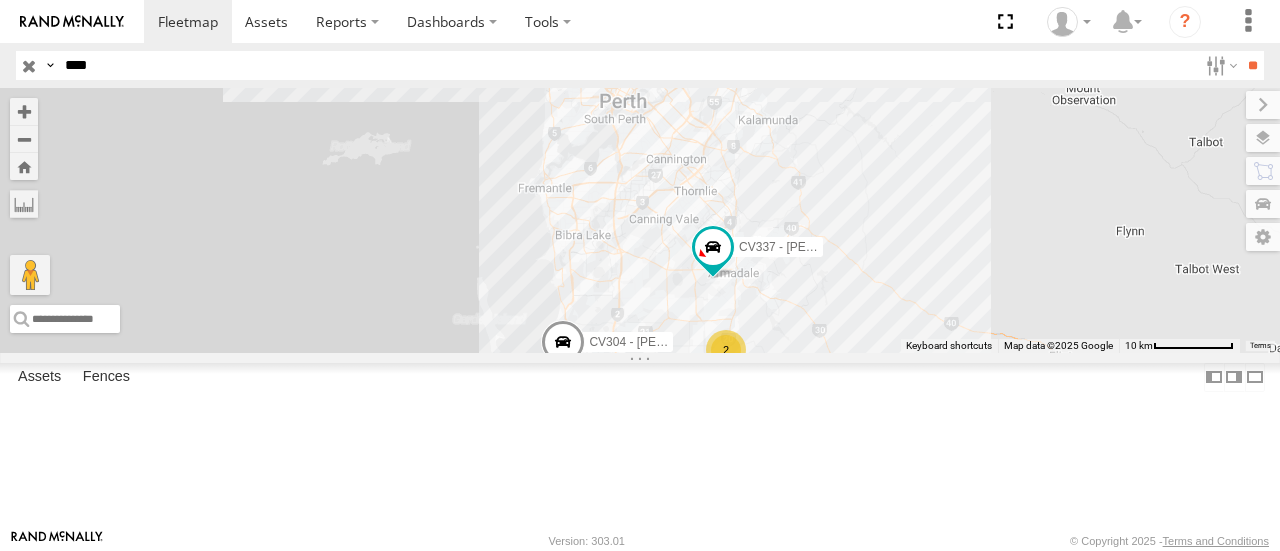 click on "****" at bounding box center (627, 65) 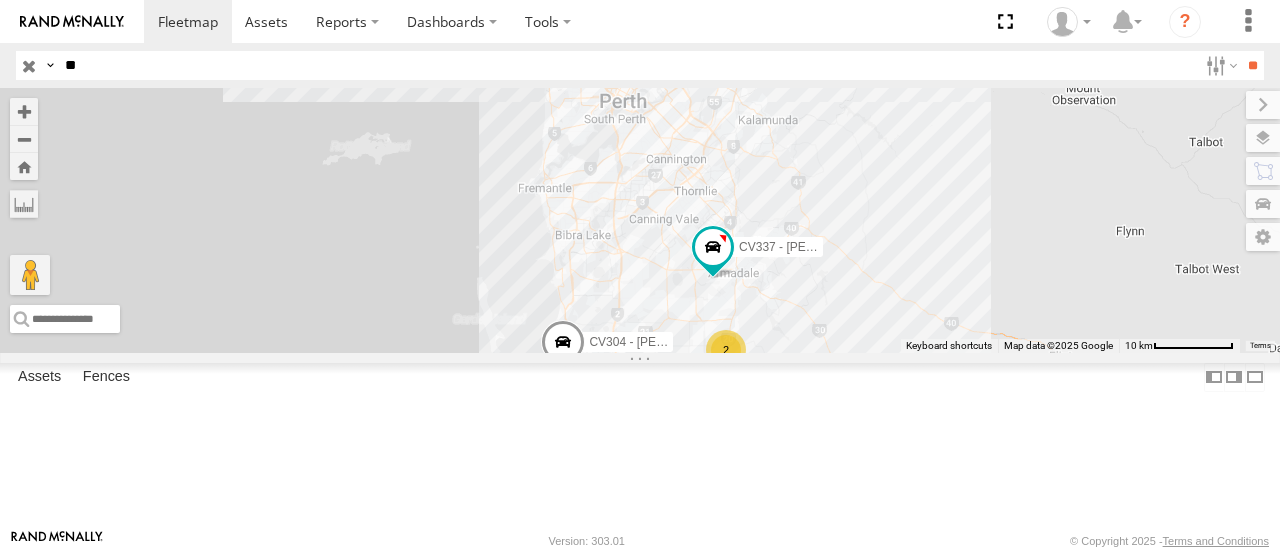 type on "*" 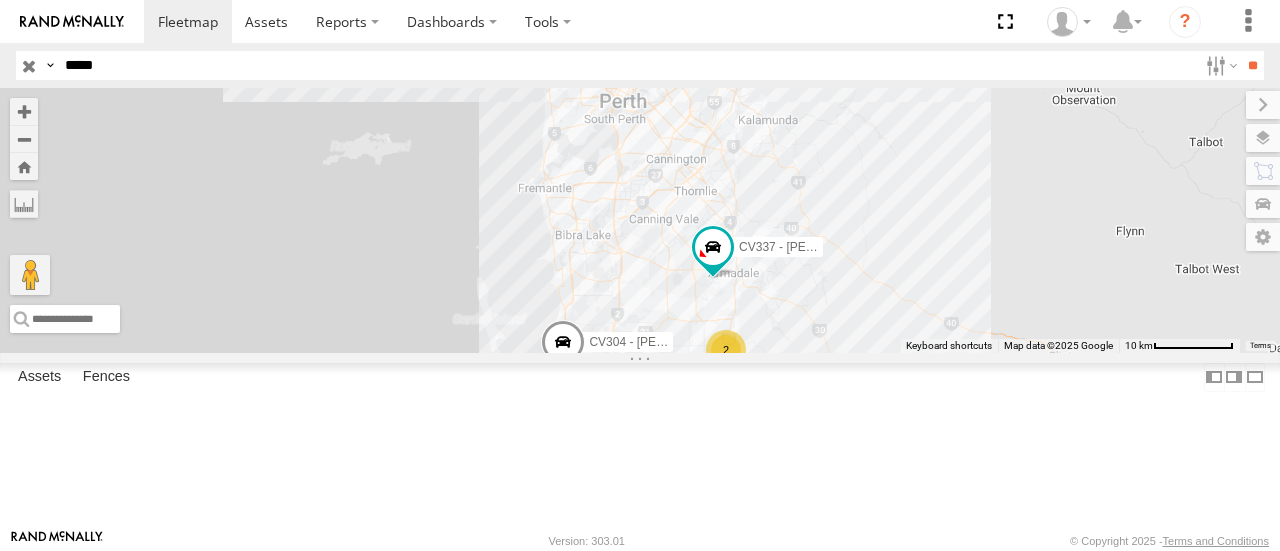 click on "**" at bounding box center (1252, 65) 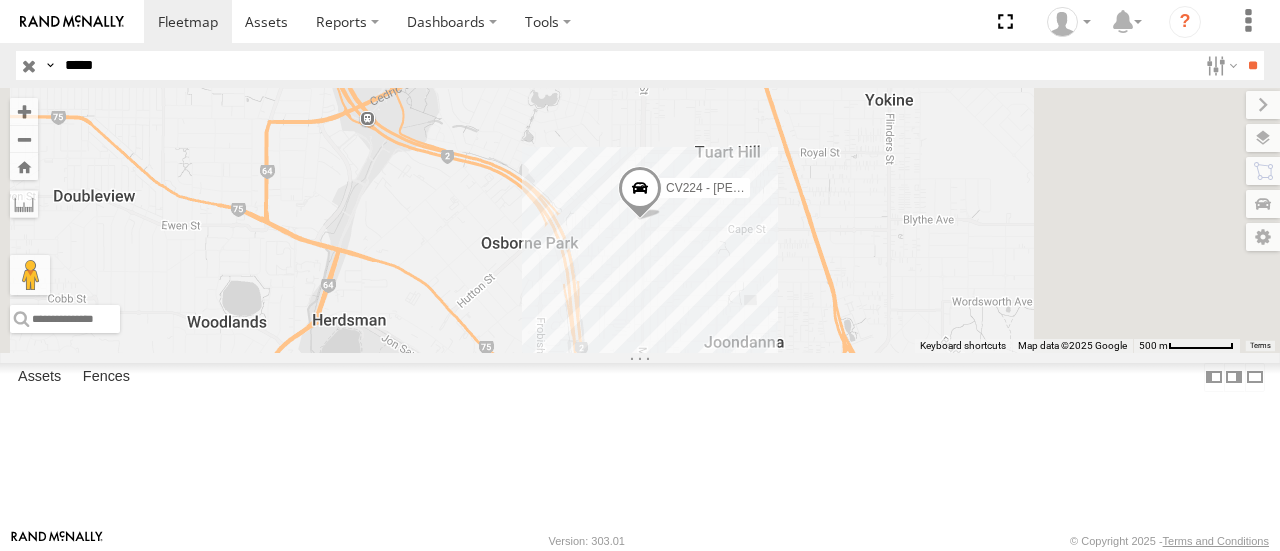 click on "CV224 - [PERSON_NAME]" at bounding box center (640, 220) 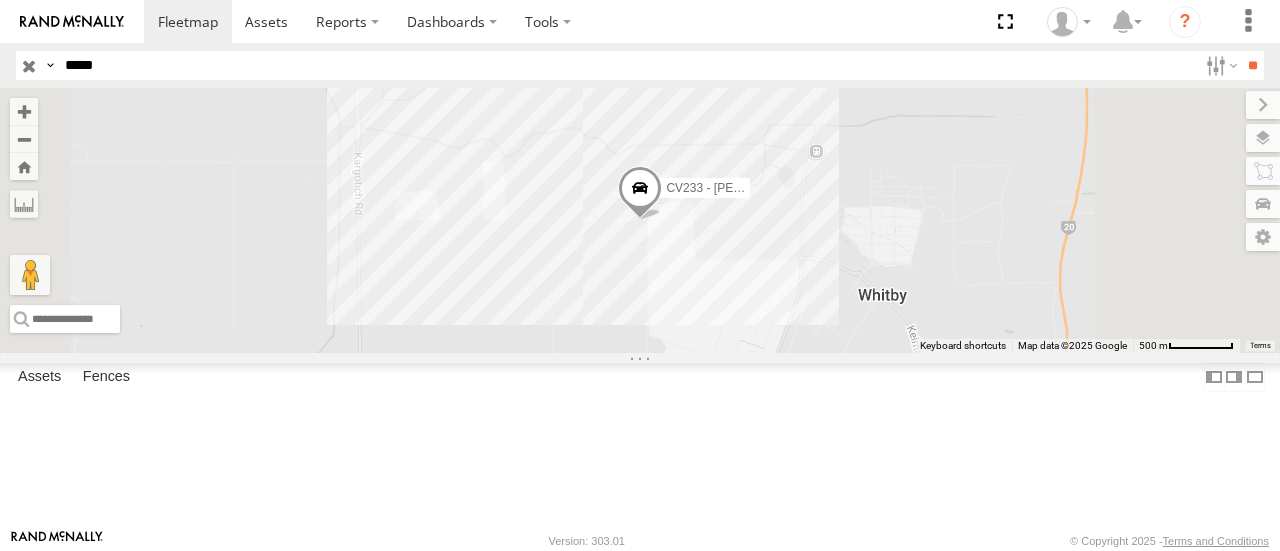 click on "CV233 - [PERSON_NAME]" at bounding box center (640, 220) 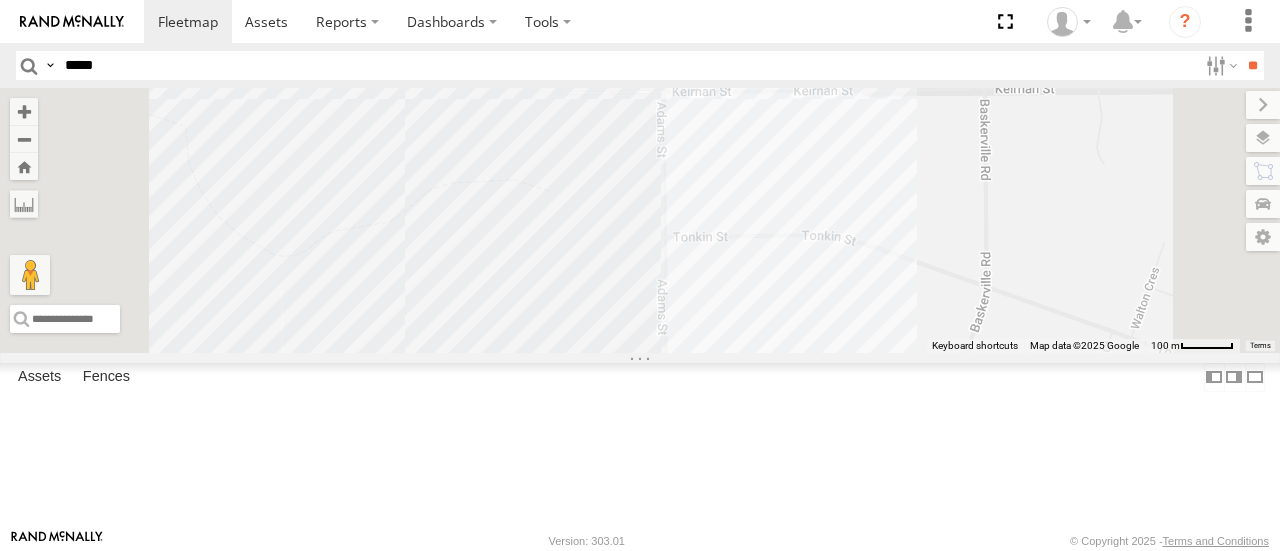 click at bounding box center [612, 58] 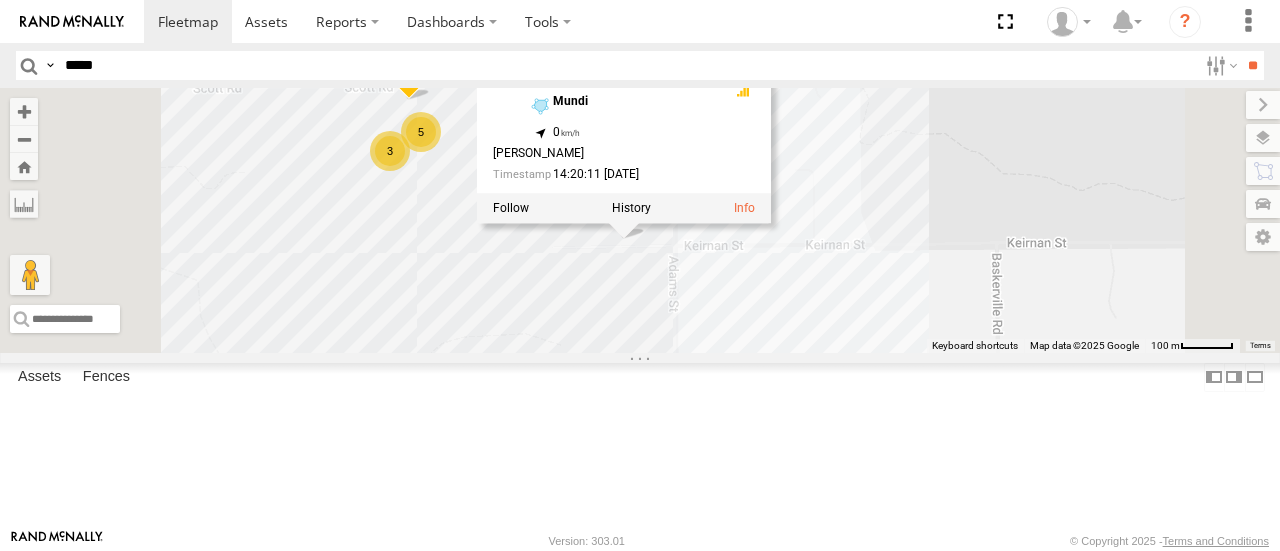 click on "CV106 - Spare CV278 - [PERSON_NAME] CV255 - [PERSON_NAME] VP005 - BA100 CV244 - [PERSON_NAME] CV173 - Workshop TT025 - [PERSON_NAME] CV341 - [PERSON_NAME] CV252 - [PERSON_NAME] CV133 - [PERSON_NAME] CV375 - [PERSON_NAME] PM006 - [PERSON_NAME] CV331 - WorkShop PM010-Metro Tipper CV225 - [PERSON_NAME] CV339 - [PERSON_NAME] CV369 - [PERSON_NAME] 5 3 2 CV369 - [PERSON_NAME] Operators Mundi -32.28223 ,  115.97612 0 [PERSON_NAME] 14:20:11 [DATE] 2 EX094- 8T VP038 - BA75" at bounding box center [640, 220] 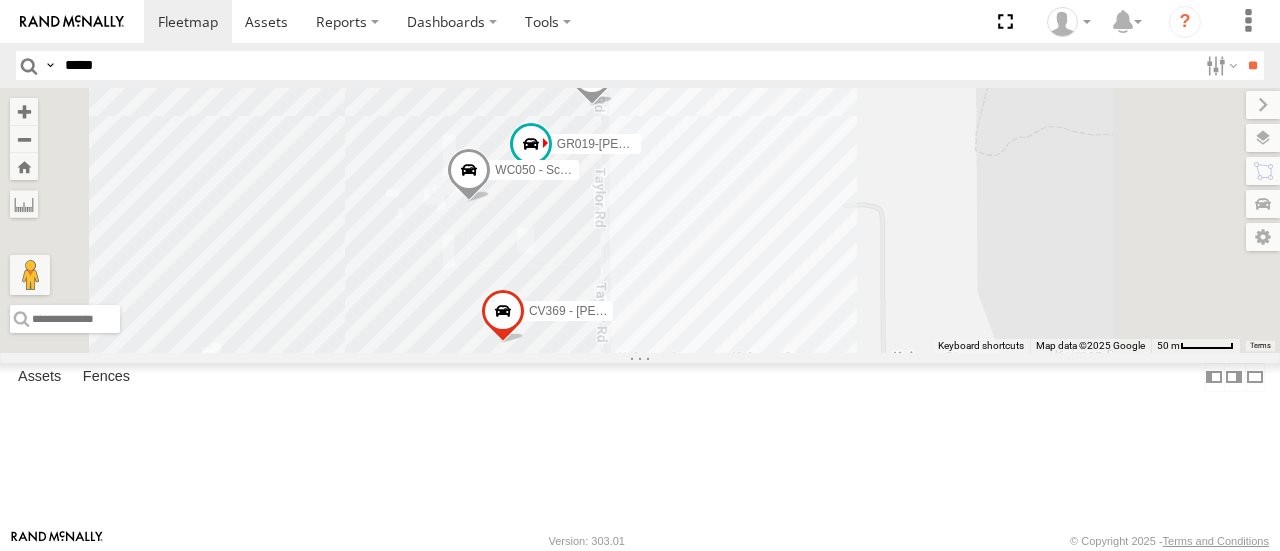 click at bounding box center (503, 317) 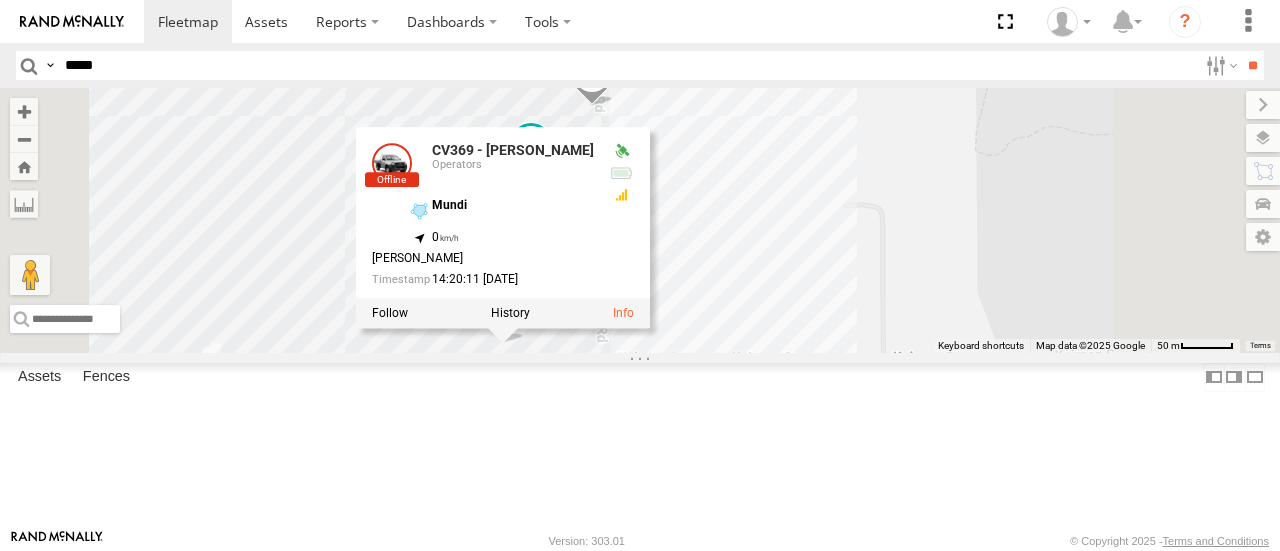 click on "CV106 - Spare CV278 - [PERSON_NAME] CV255 - [PERSON_NAME] VP005 - BA100 CV244 - [PERSON_NAME] CV173 - Workshop TT025 - [PERSON_NAME] CV341 - [PERSON_NAME] CV252 - [PERSON_NAME] CV133 - [PERSON_NAME] CV375 - [PERSON_NAME] PM006 - [PERSON_NAME] CV331 - WorkShop PM010-Metro Tipper CV225 - [PERSON_NAME] CV339 - [PERSON_NAME] CV369 - [PERSON_NAME] EX094- 8T VP038 - BA75 2 WC050 - Scania GR019-[PERSON_NAME] CV369 - Phil Sorgetta Operators Mundi -32.28223 ,  115.97612 0 [PERSON_NAME] 14:20:11 [DATE]" at bounding box center [640, 220] 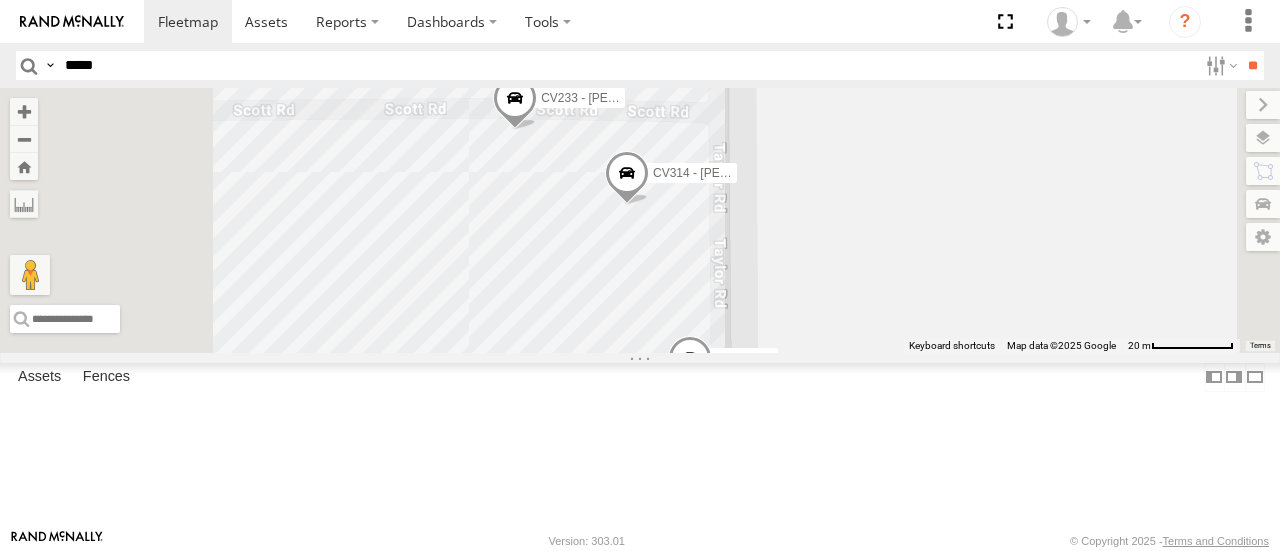 click at bounding box center [627, 178] 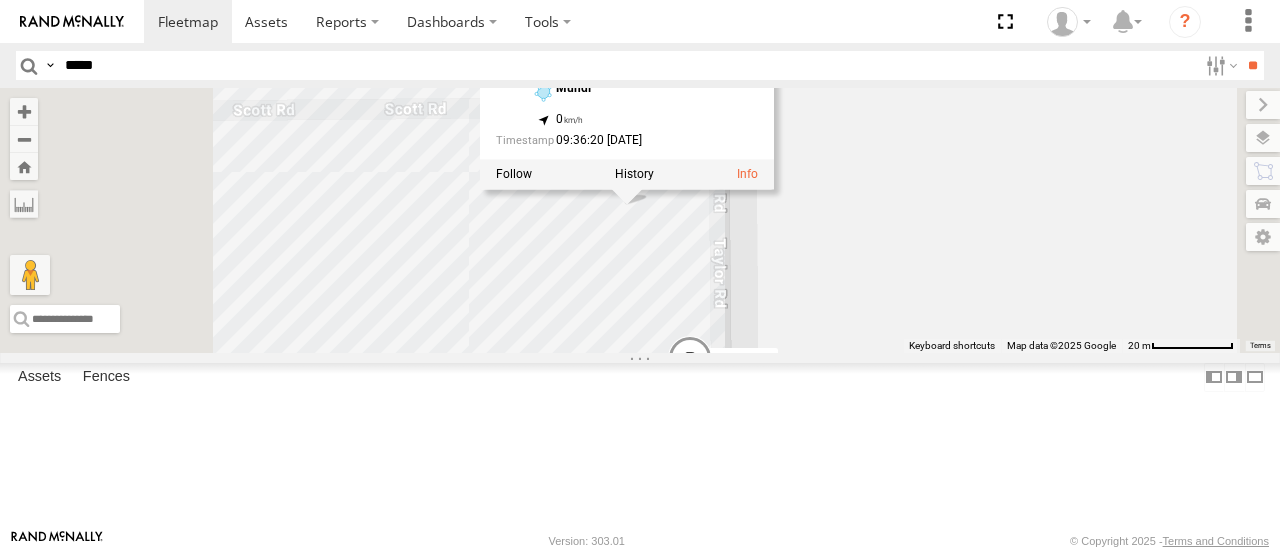 click on "CV106 - Spare CV278 - [PERSON_NAME] CV255 - [PERSON_NAME] VP005 - BA100 CV244 - [PERSON_NAME] CV173 - Workshop TT025 - [PERSON_NAME] CV341 - [PERSON_NAME] CV252 - [PERSON_NAME] CV133 - [PERSON_NAME] CV375 - [PERSON_NAME] PM006 - [PERSON_NAME] CV331 - WorkShop PM010-Metro Tipper CV225 - [PERSON_NAME] CV339 - [PERSON_NAME] CV369 - [PERSON_NAME] EX094- 8T VP038 - BA75 WC050 - Scania GR019-[PERSON_NAME] CV233 - [PERSON_NAME] CV314 - [PERSON_NAME] CV314 - [PERSON_NAME] WHSEQ Mundi -32.27966 ,  115.97691 0 09:36:20 [DATE]" at bounding box center [640, 220] 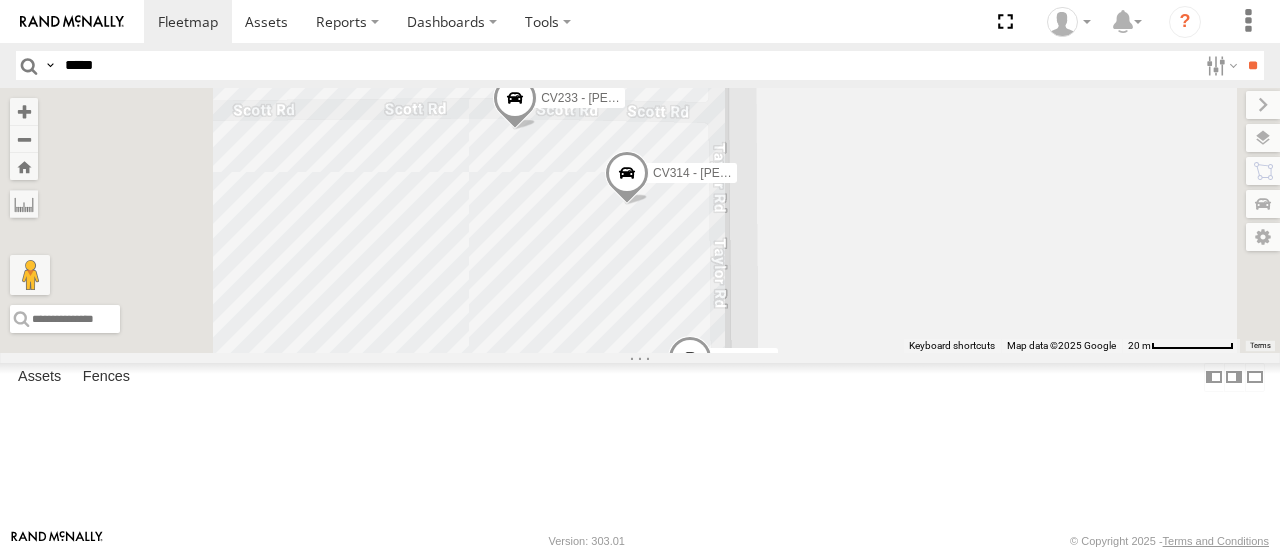 click at bounding box center [515, 103] 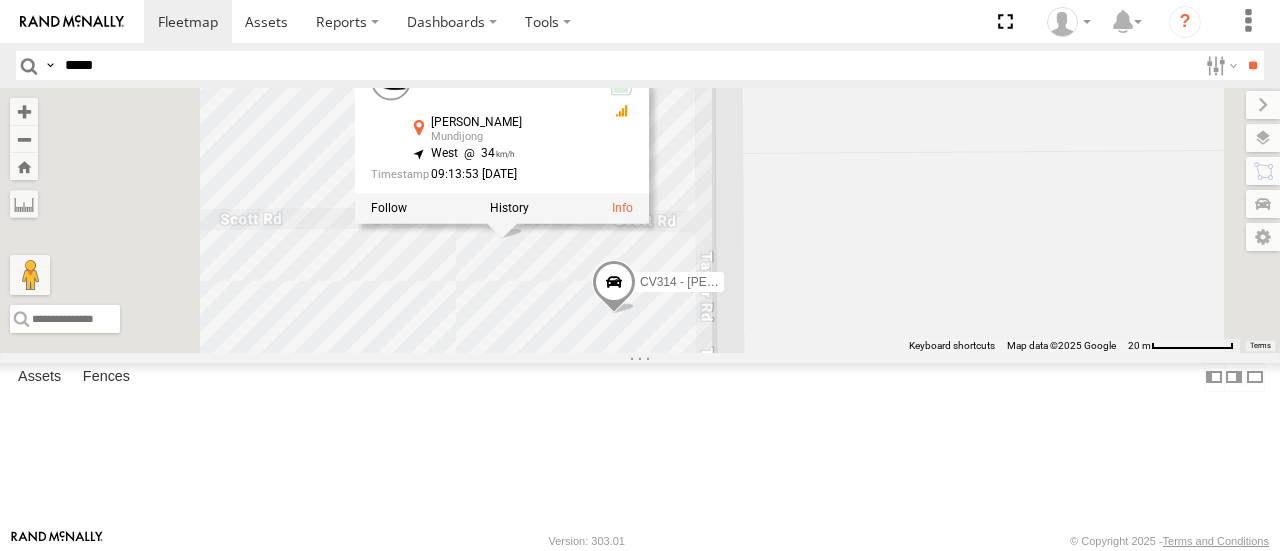 click on "CV106 - Spare CV278 - [PERSON_NAME] CV255 - [PERSON_NAME] VP005 - BA100 CV244 - [PERSON_NAME] CV173 - Workshop TT025 - [PERSON_NAME] CV341 - [PERSON_NAME] CV252 - [PERSON_NAME] CV133 - [PERSON_NAME] CV375 - [PERSON_NAME] PM006 - [PERSON_NAME] CV331 - WorkShop PM010-Metro Tipper CV225 - [PERSON_NAME] CV339 - [PERSON_NAME] CV369 - [PERSON_NAME] EX094- 8T VP038 - BA75 WC050 - Scania GR019-[PERSON_NAME] CV233 - [PERSON_NAME] CV314 - [PERSON_NAME] CV233 - [PERSON_NAME] Drainage [PERSON_NAME] Mundijong -32.27949 ,  115.97661 West 34 09:13:53 [DATE]" at bounding box center [640, 220] 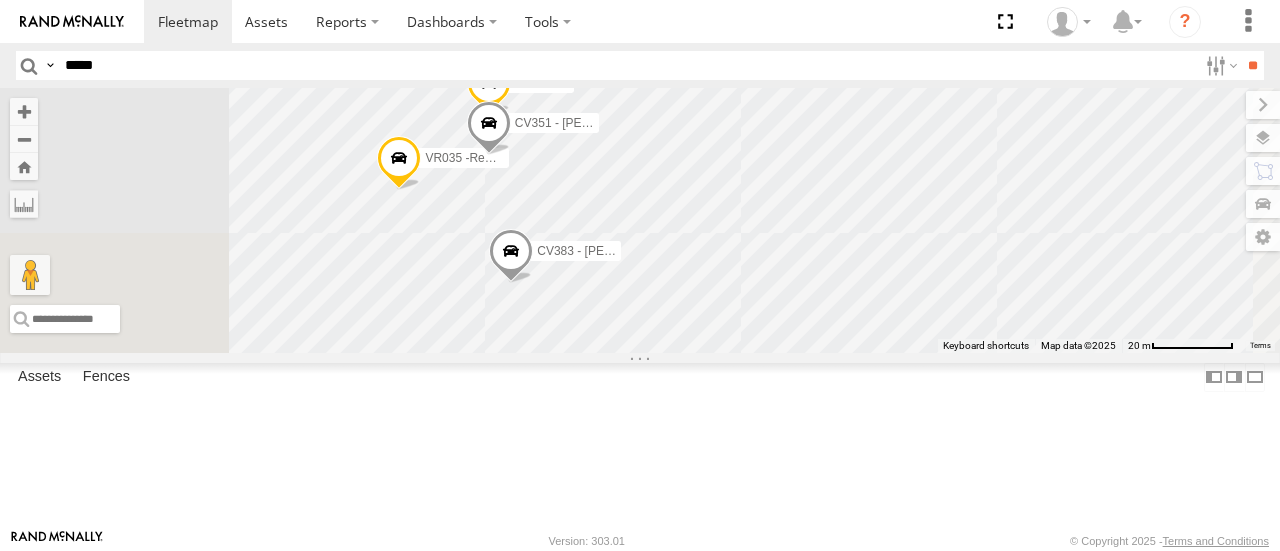 click at bounding box center [511, 256] 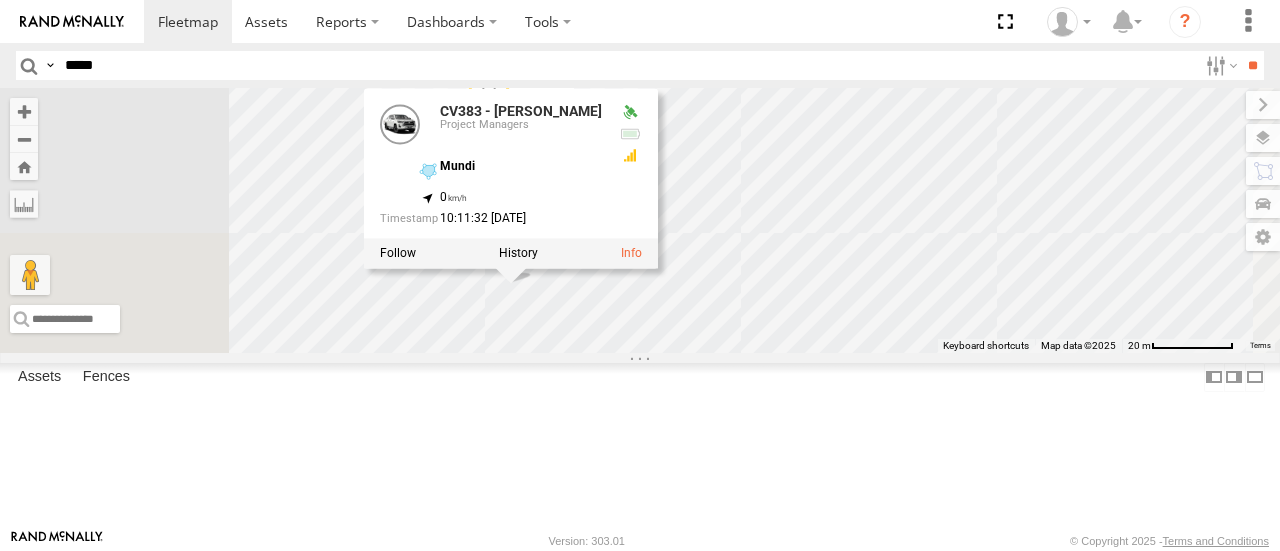 click on "CV106 - Spare CV278 - [PERSON_NAME] CV255 - [PERSON_NAME] VP005 - BA100 CV244 - [PERSON_NAME] CV173 - Workshop TT025 - [PERSON_NAME] CV341 - [PERSON_NAME] CV252 - [PERSON_NAME] CV133 - [PERSON_NAME] CV375 - [PERSON_NAME] PM006 - [PERSON_NAME] CV331 - WorkShop PM010-Metro Tipper CV225 - [PERSON_NAME] CV339 - [PERSON_NAME] CV369 - [PERSON_NAME] EX094- 8T VP038 - BA75 WC050 - Scania GR019-[PERSON_NAME] CV233 - [PERSON_NAME] CV314 - [PERSON_NAME] CV383 - [PERSON_NAME] VR035 -Remote Padfoot CV343 - [PERSON_NAME] (crackers) VP043 - BA75 VR062-7T CV351 - [PERSON_NAME] CV383 - [PERSON_NAME] Project Managers Mundi -32.28028 ,  115.97175 0 10:11:32 [DATE]" at bounding box center (640, 220) 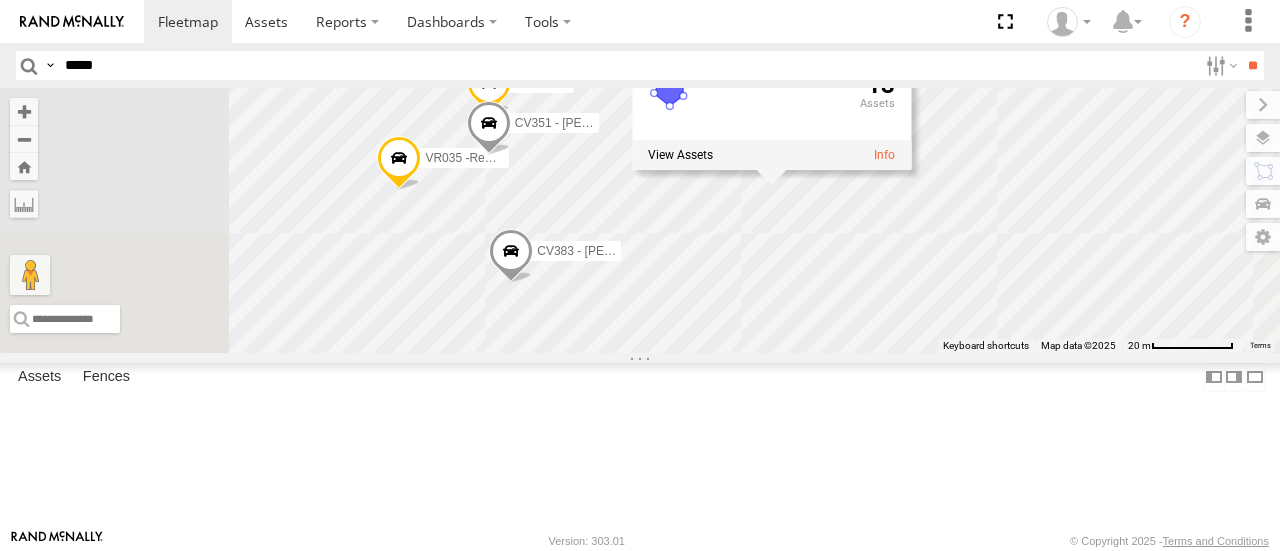 click at bounding box center [489, 129] 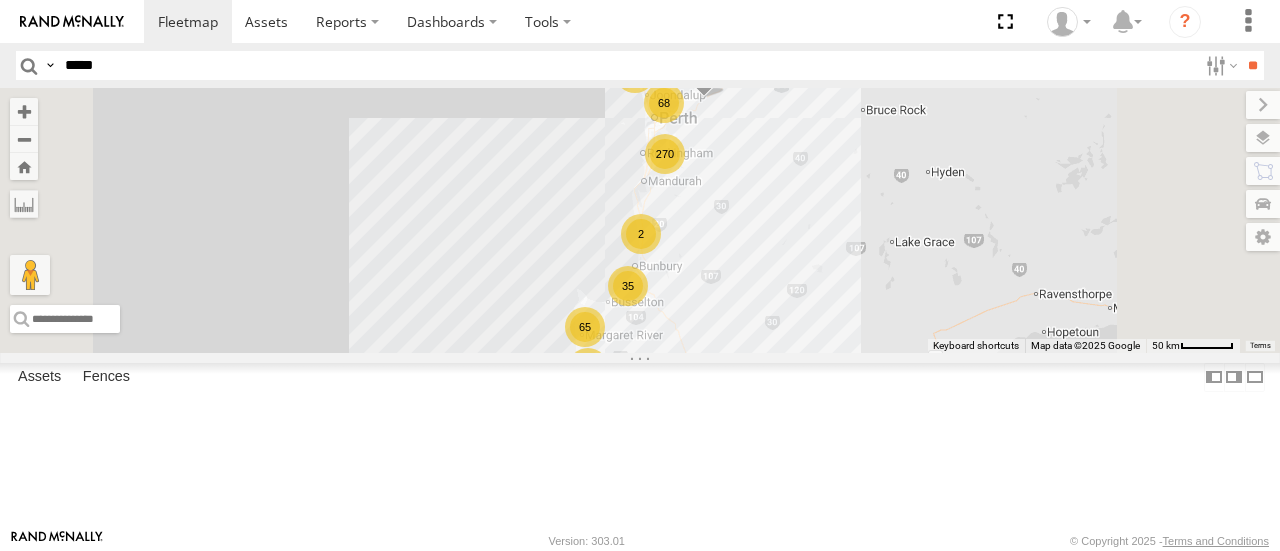 click on "*****" at bounding box center [627, 65] 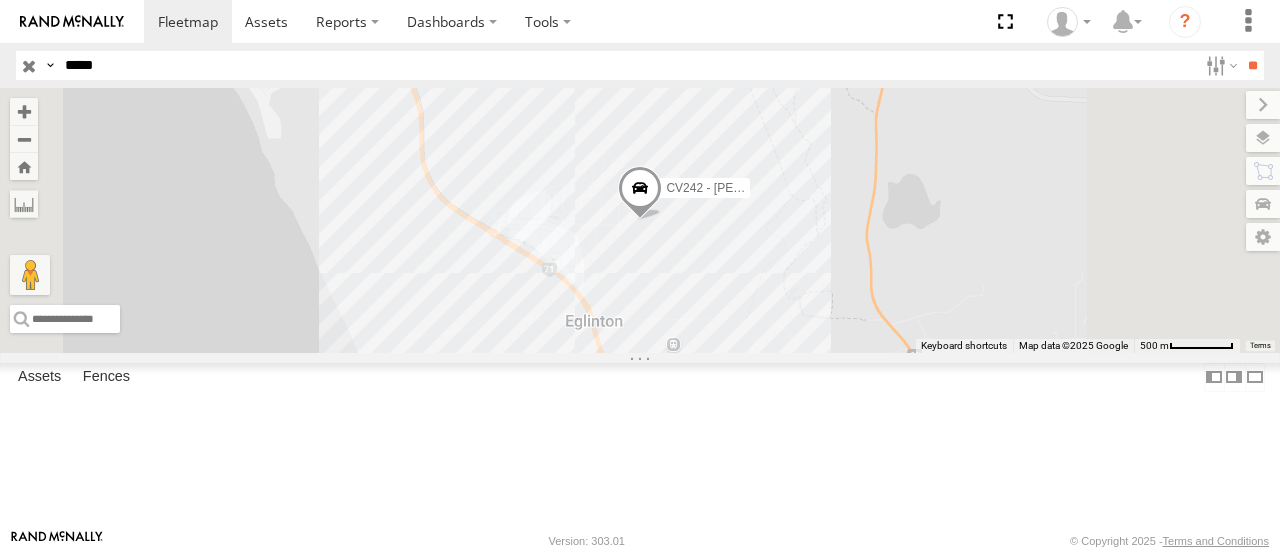 click on "*****" at bounding box center [627, 65] 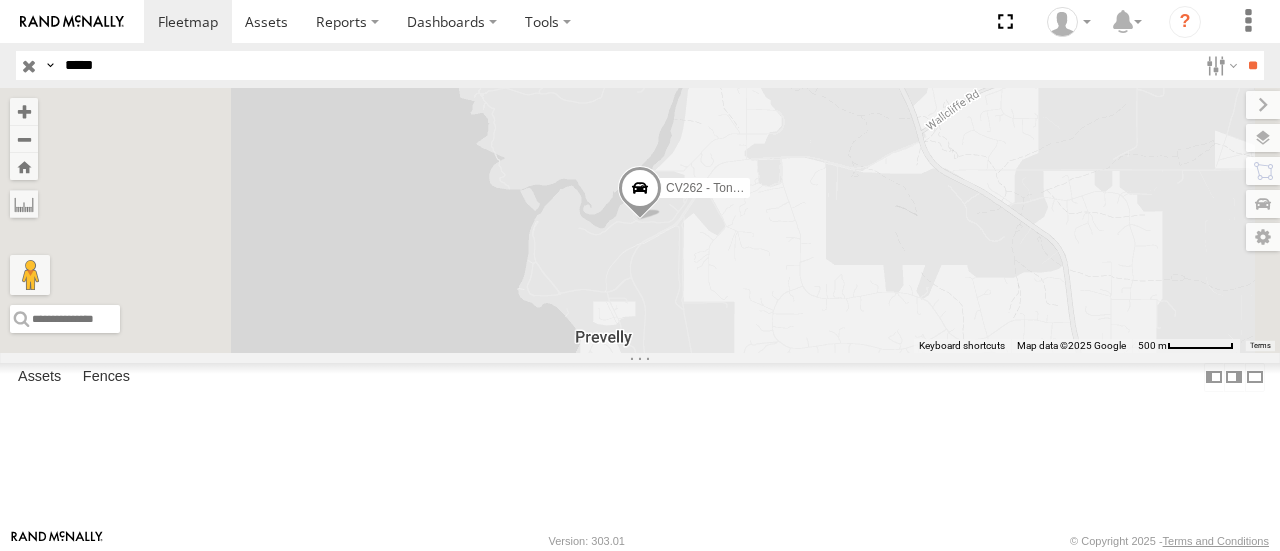 click on "*****" at bounding box center (627, 65) 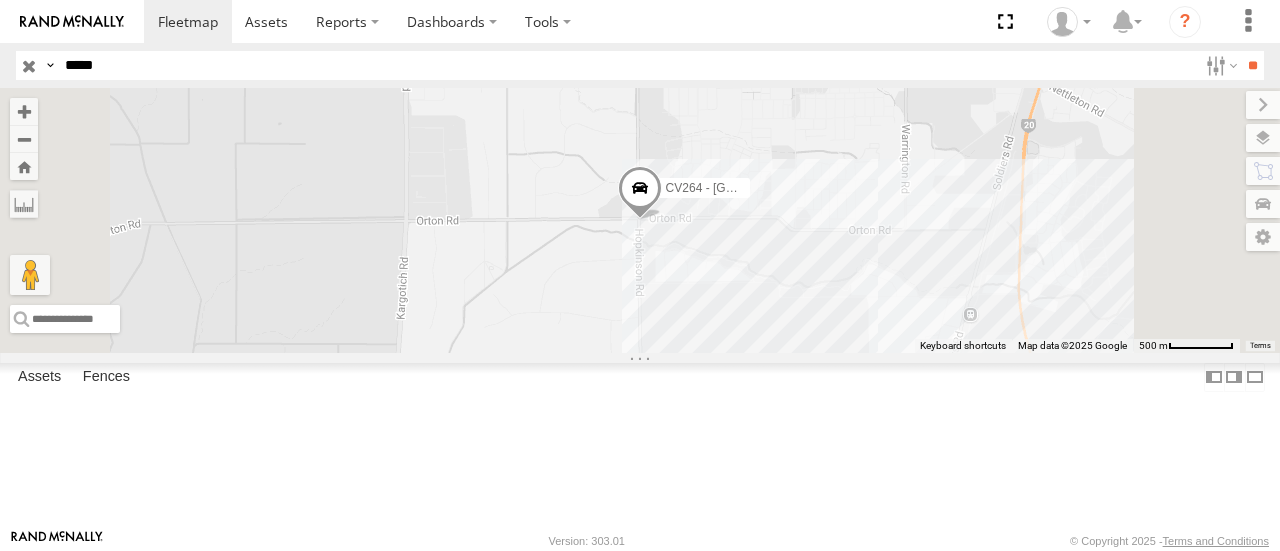 click at bounding box center [640, 193] 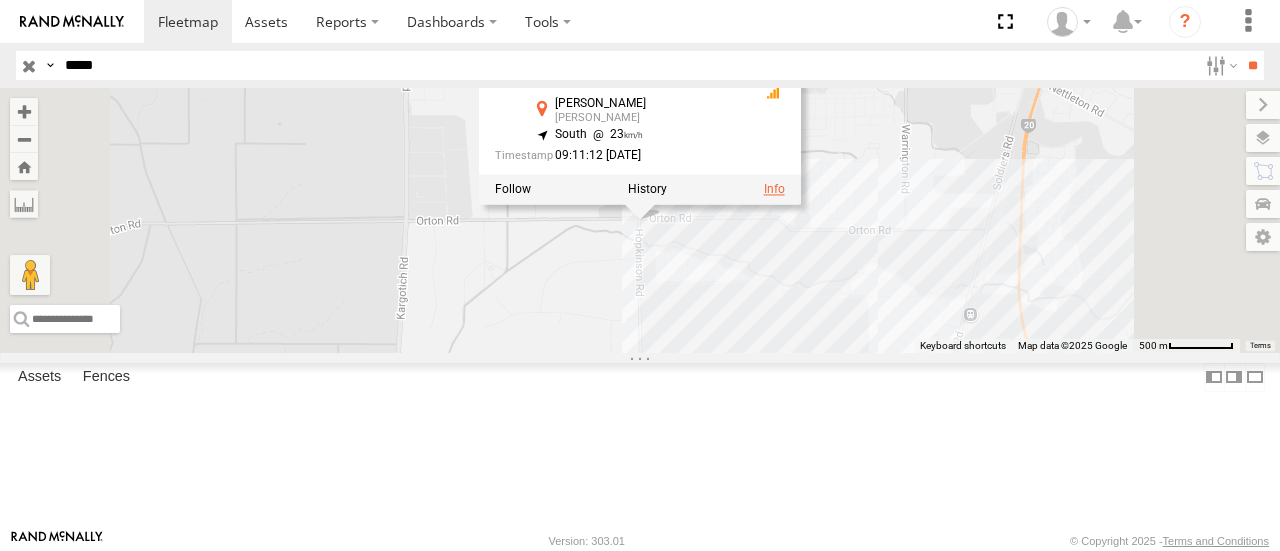 click at bounding box center [774, 190] 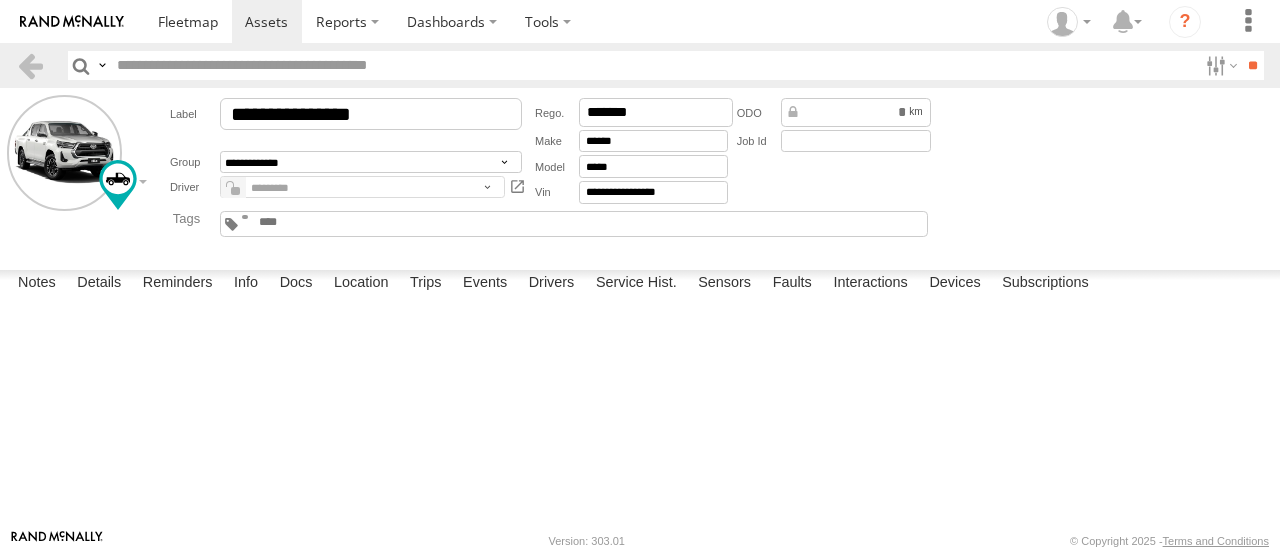 scroll, scrollTop: 0, scrollLeft: 0, axis: both 